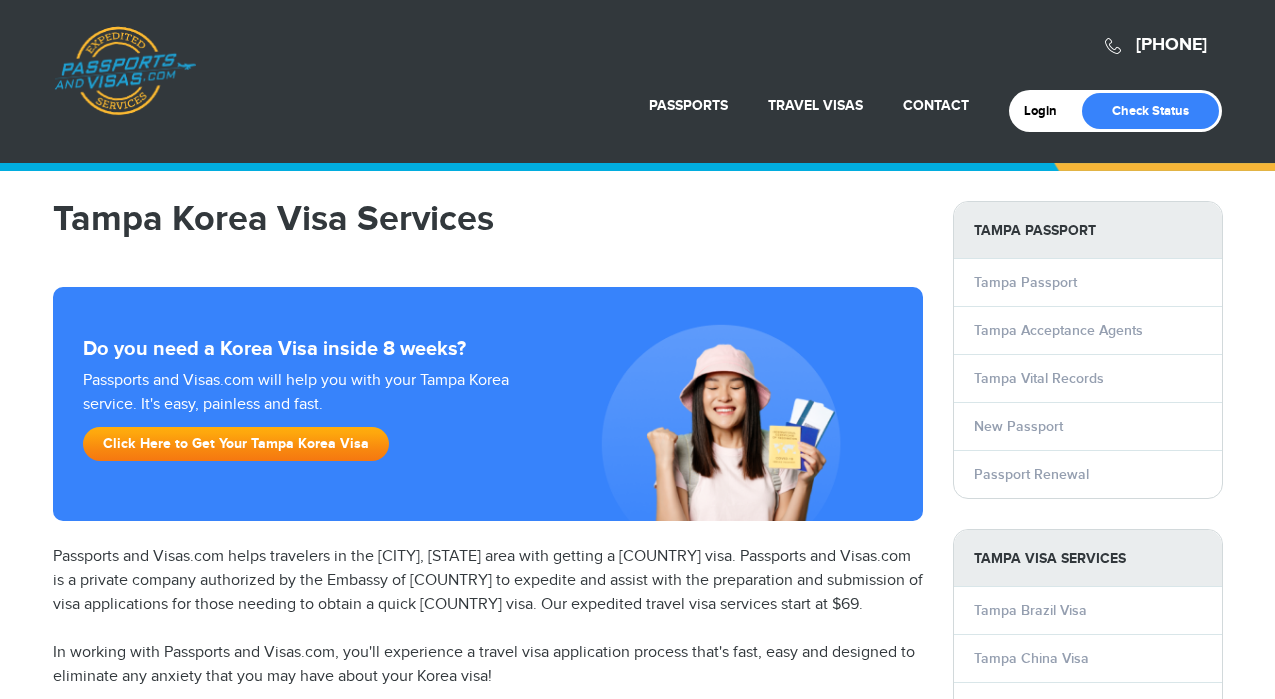scroll, scrollTop: 0, scrollLeft: 0, axis: both 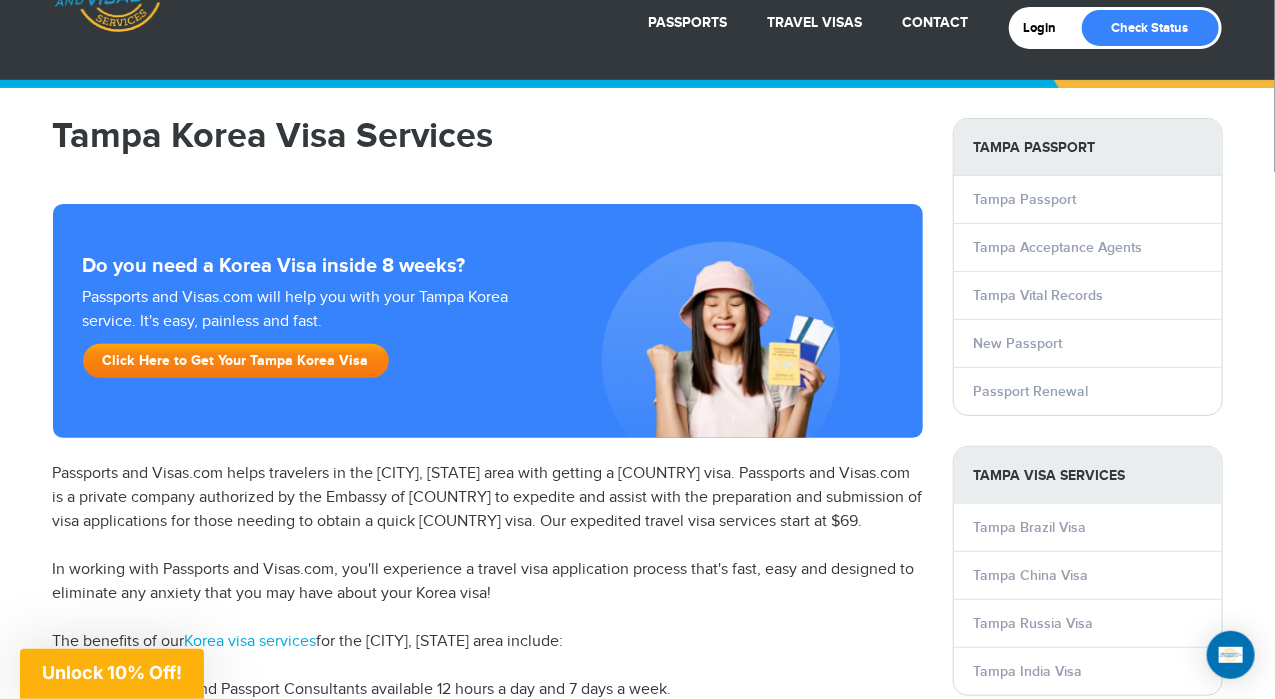 click on "Click Here to Get Your Tampa Korea Visa" at bounding box center (236, 361) 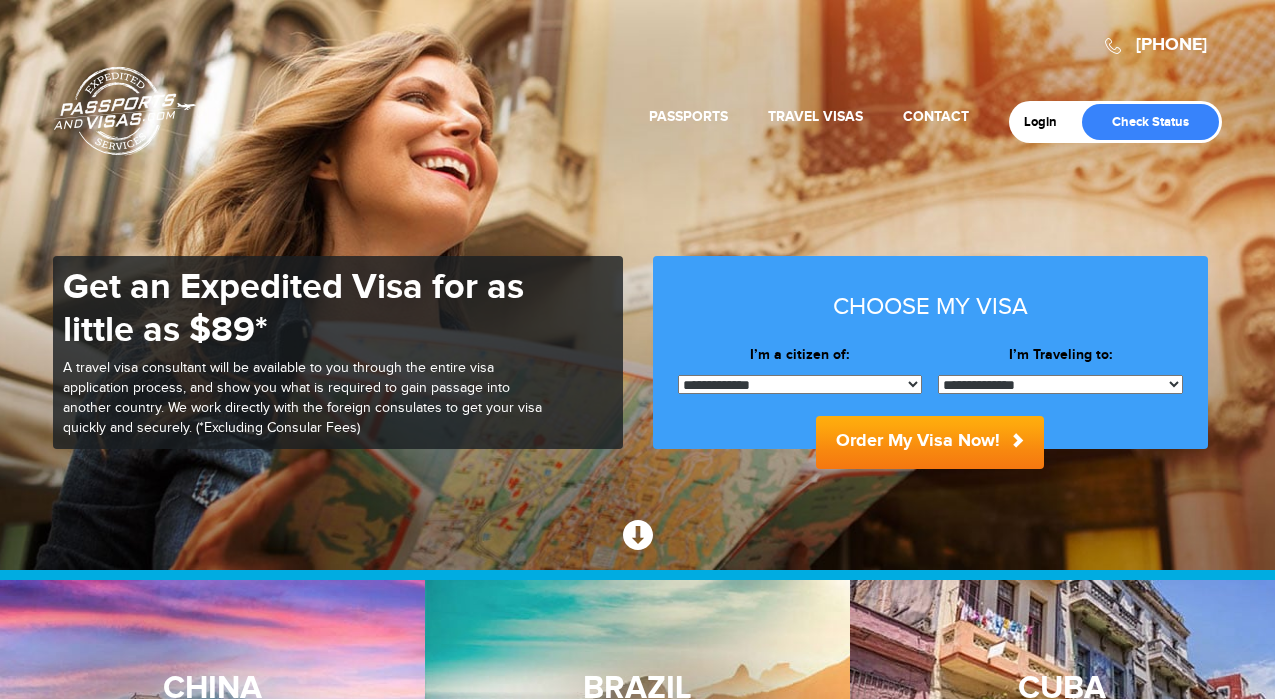 scroll, scrollTop: 0, scrollLeft: 0, axis: both 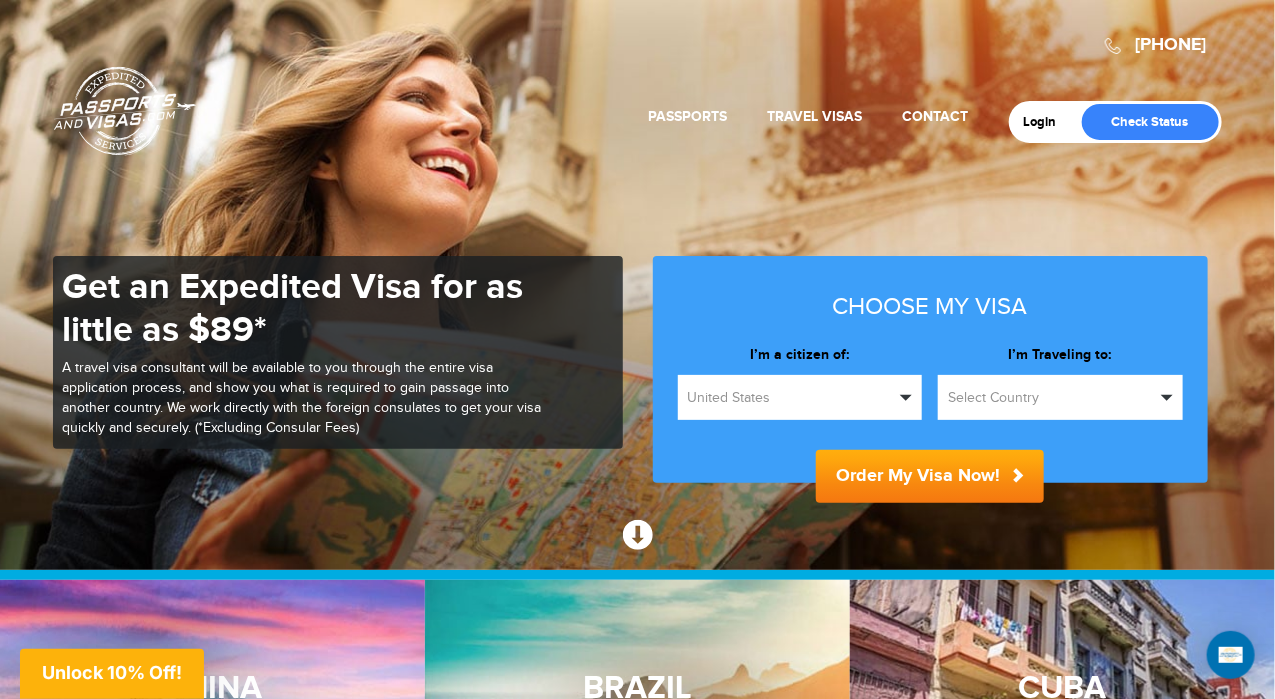 click on "United States" at bounding box center [791, 398] 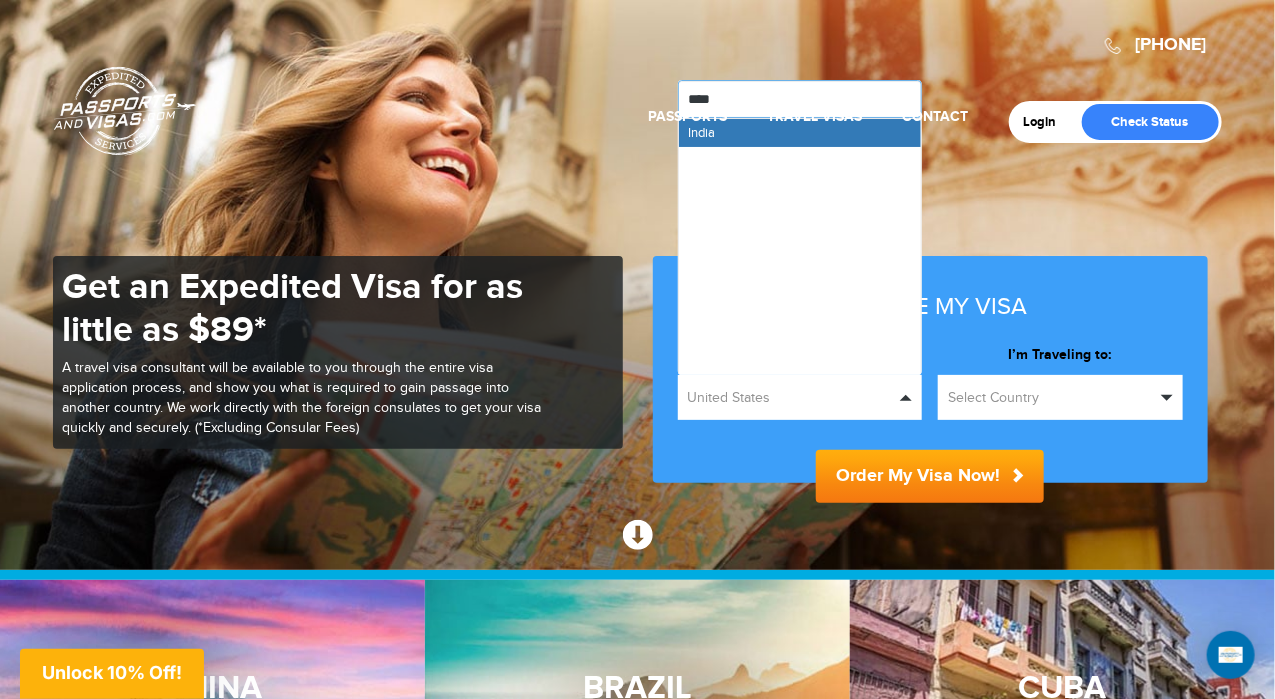 type on "*****" 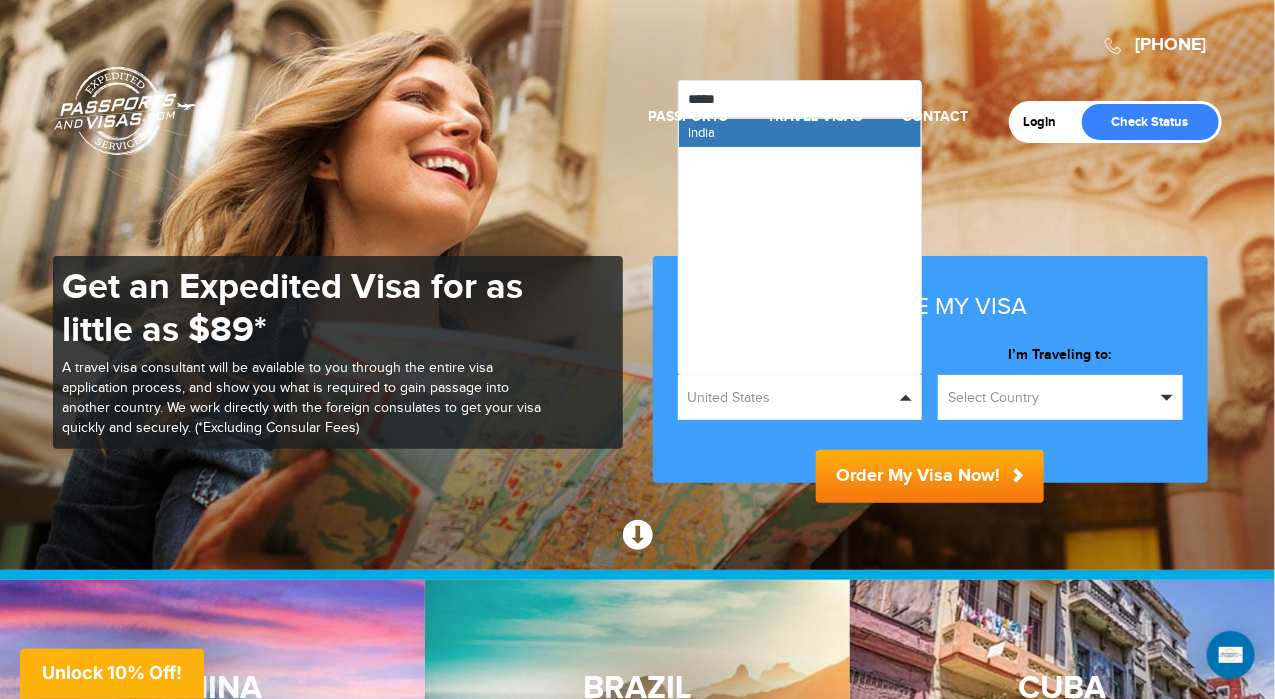click on "Login
Check Status
Passports
Passport Renewal
New Passport
Second Passport
Passport Name Change
Lost Passport
Child Passport
US Passport FAQ
Travel Visas Contact" at bounding box center (638, 77) 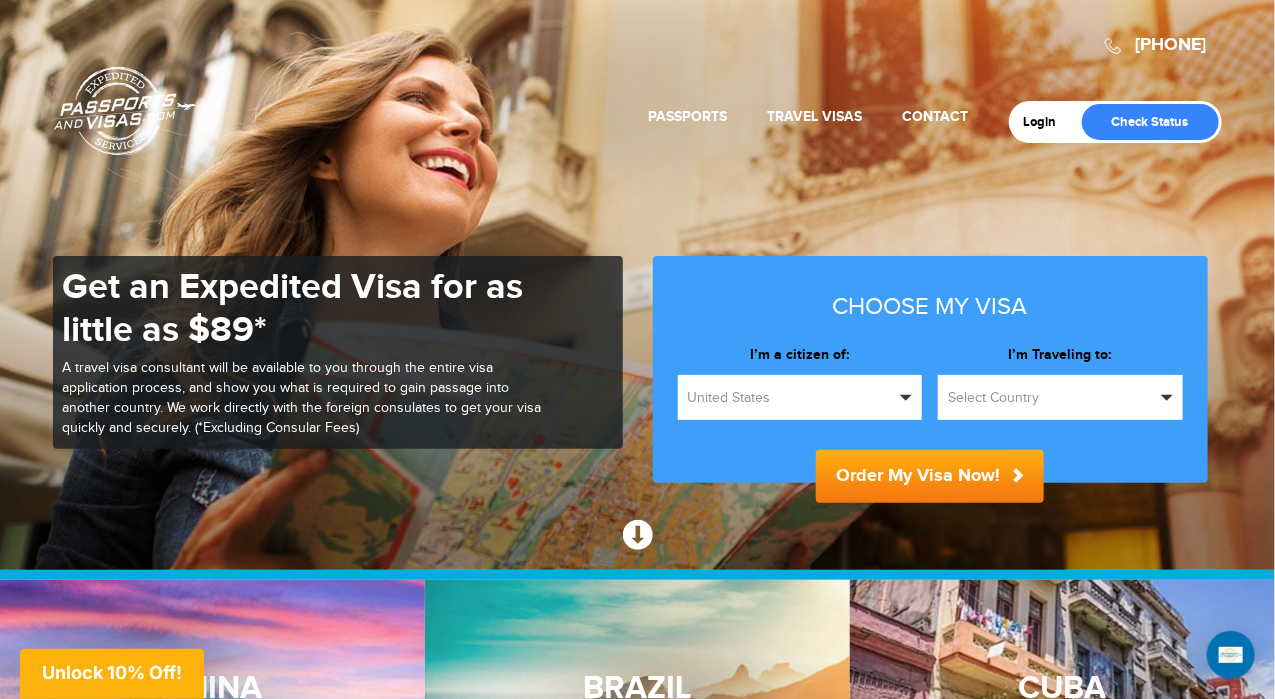 click on "Select Country" at bounding box center [1051, 398] 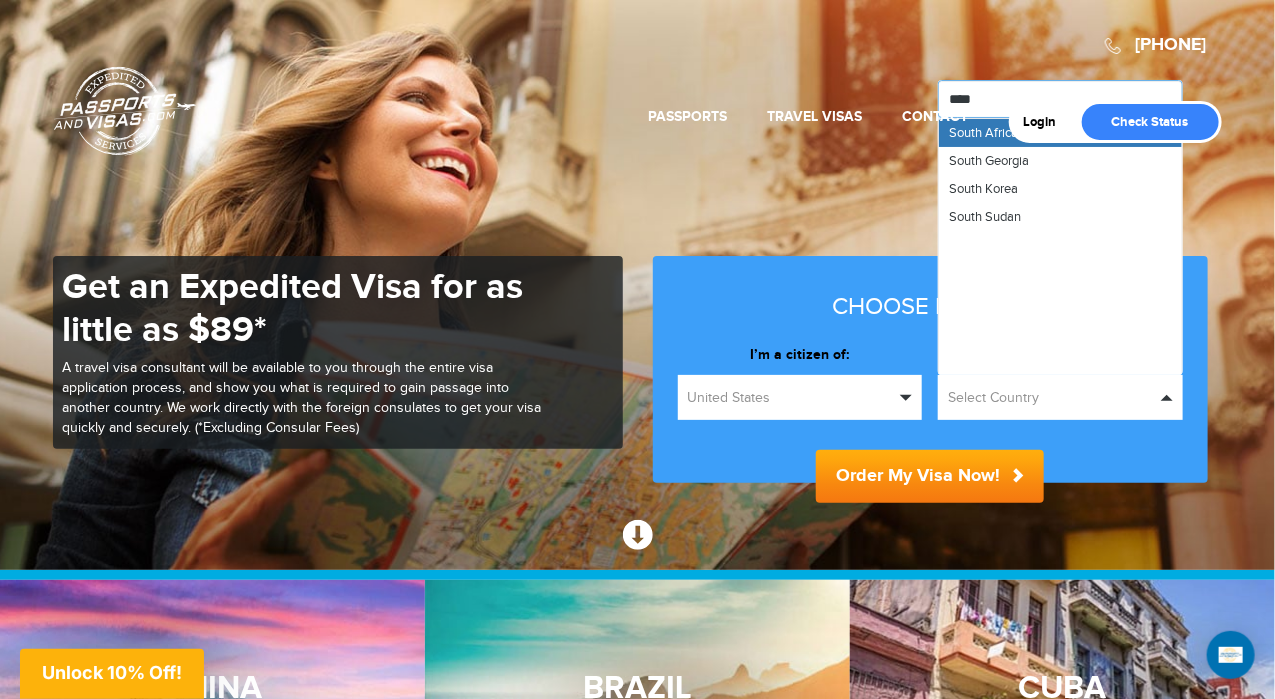 type on "*****" 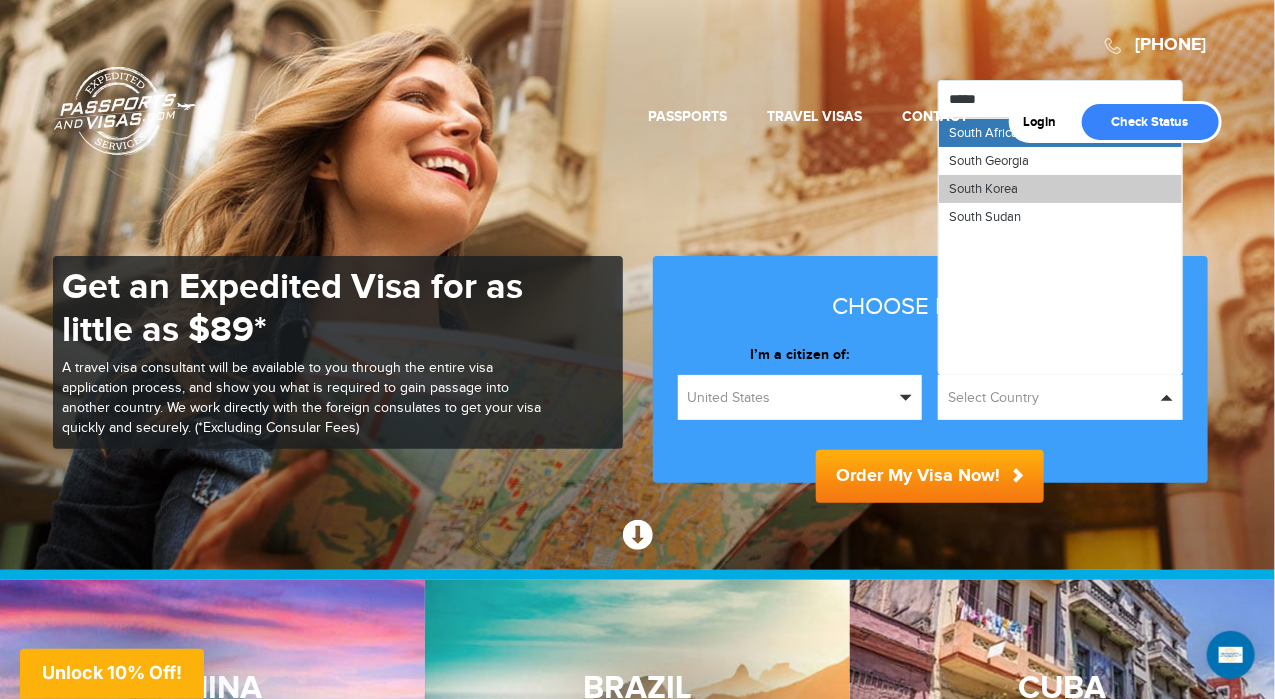 click on "South Korea" at bounding box center (983, 189) 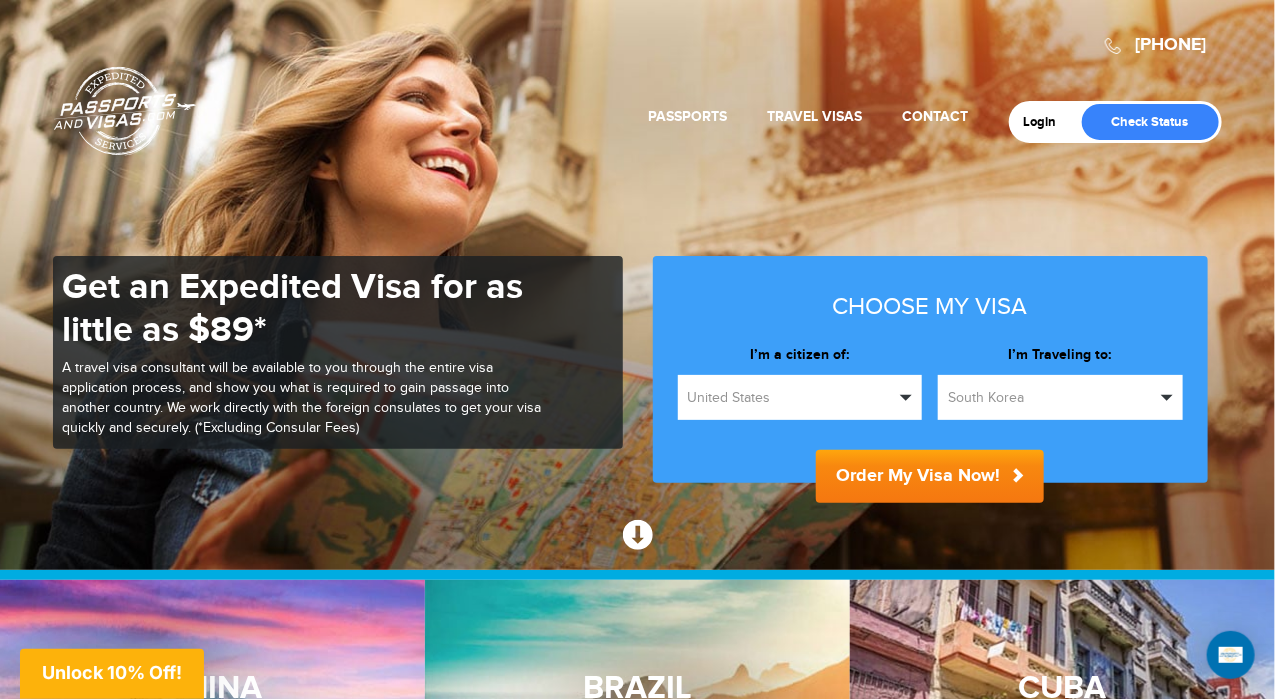 click on "Order My Visa Now!" at bounding box center (930, 476) 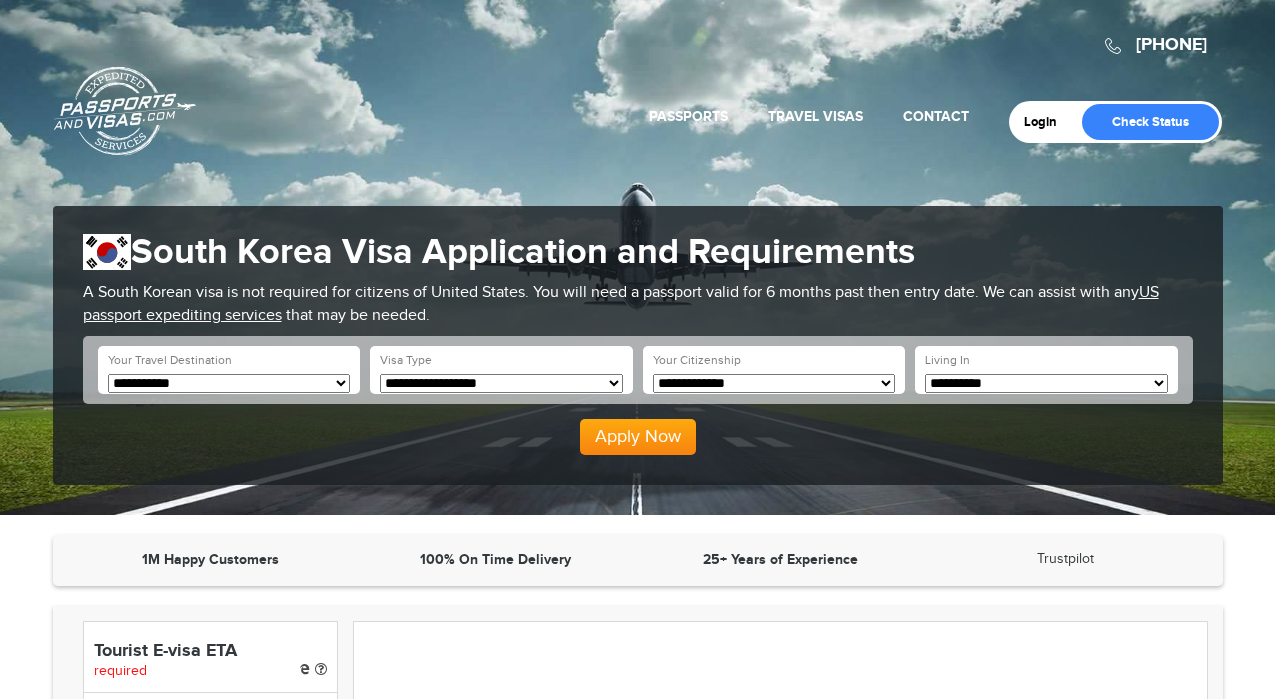 scroll, scrollTop: 0, scrollLeft: 0, axis: both 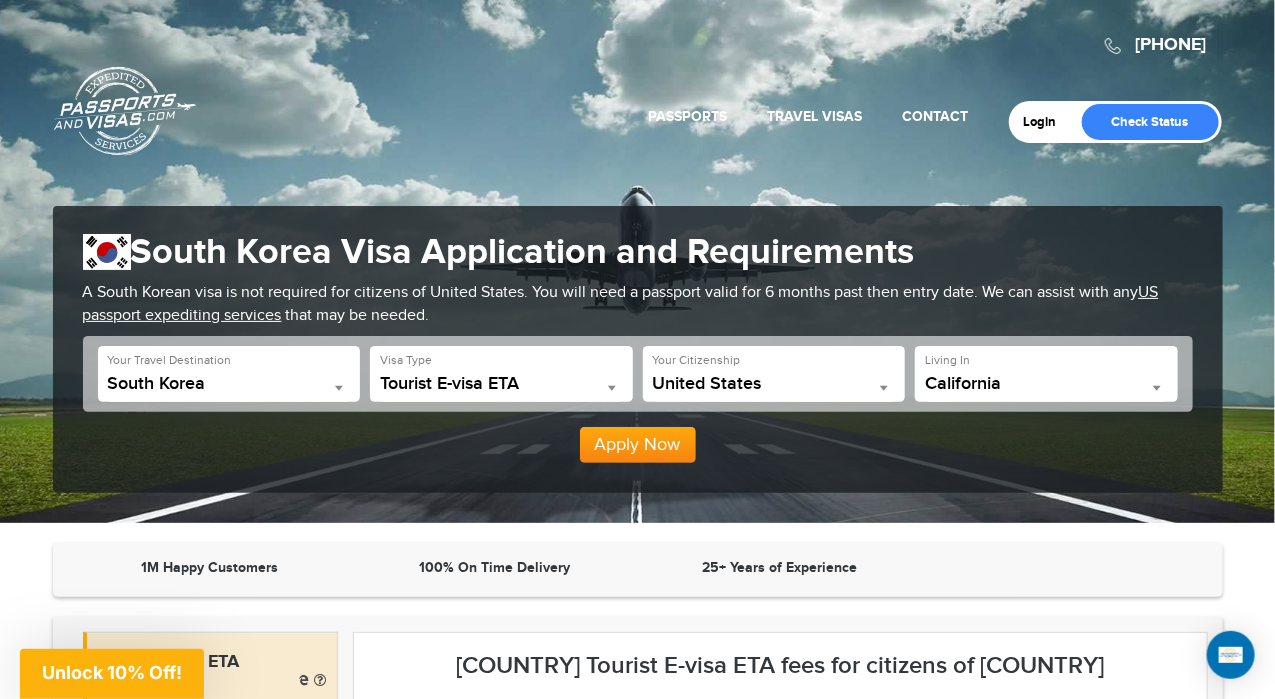 click at bounding box center (612, 388) 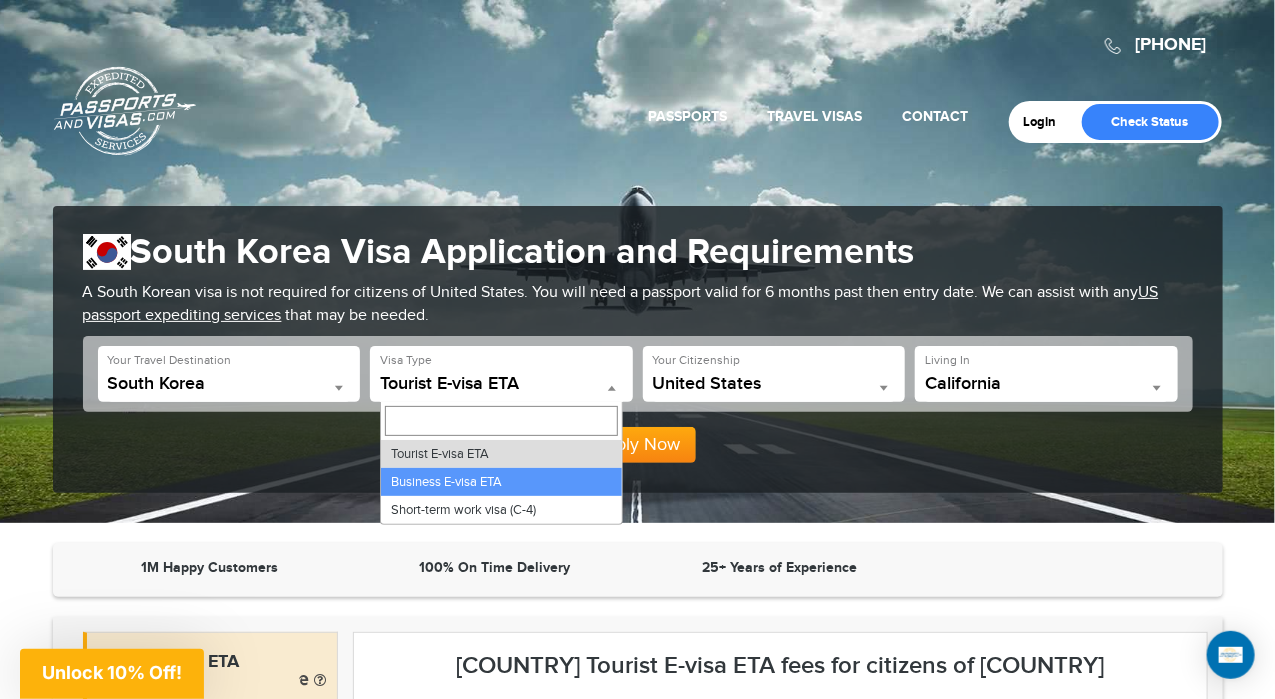 select on "*****" 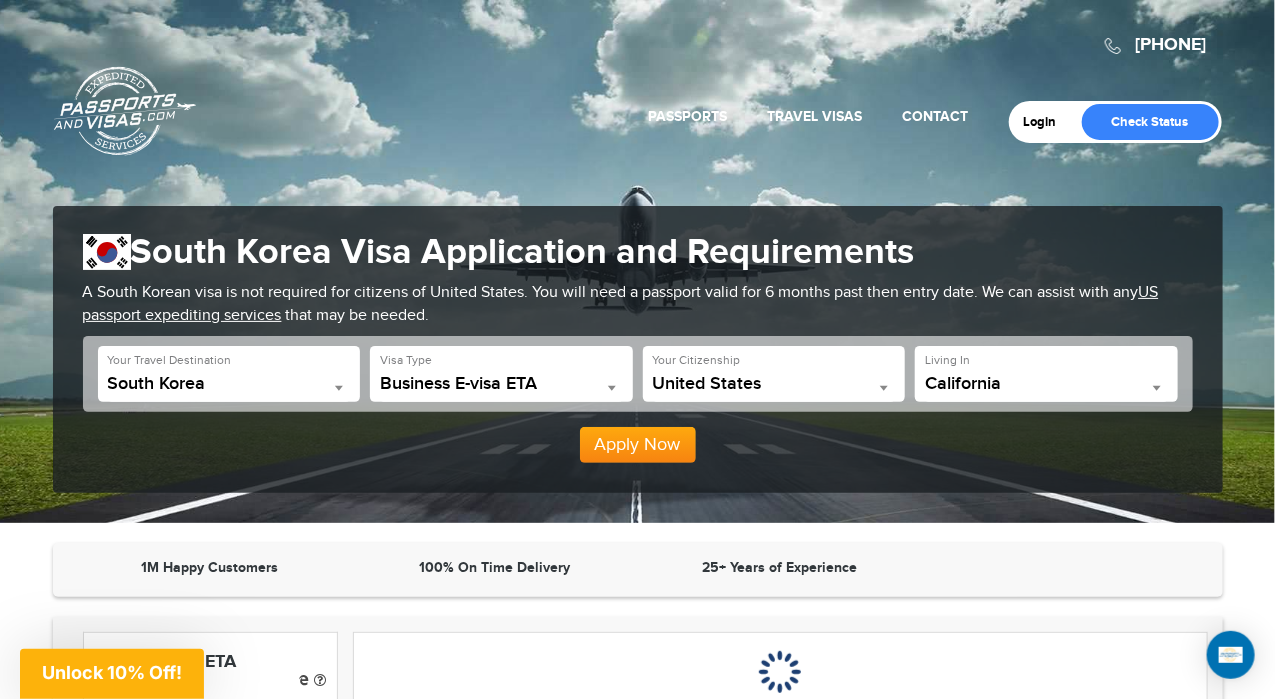 click on "**********" at bounding box center [1046, 374] 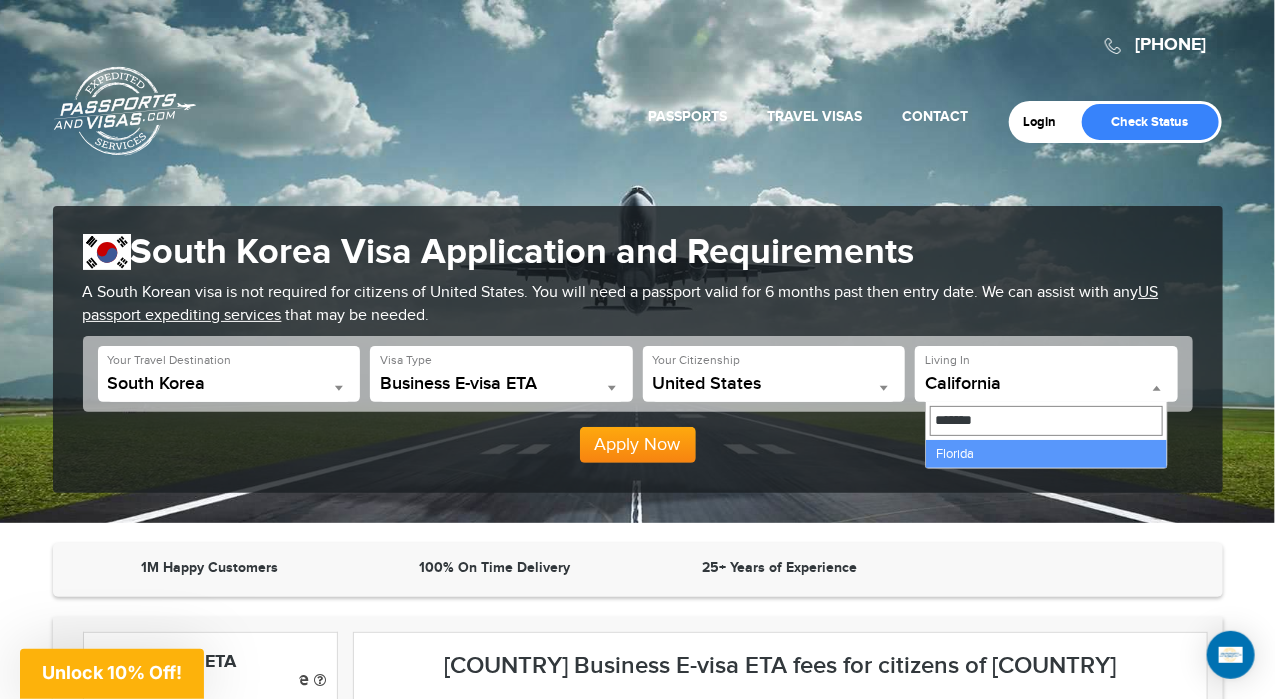 type on "*******" 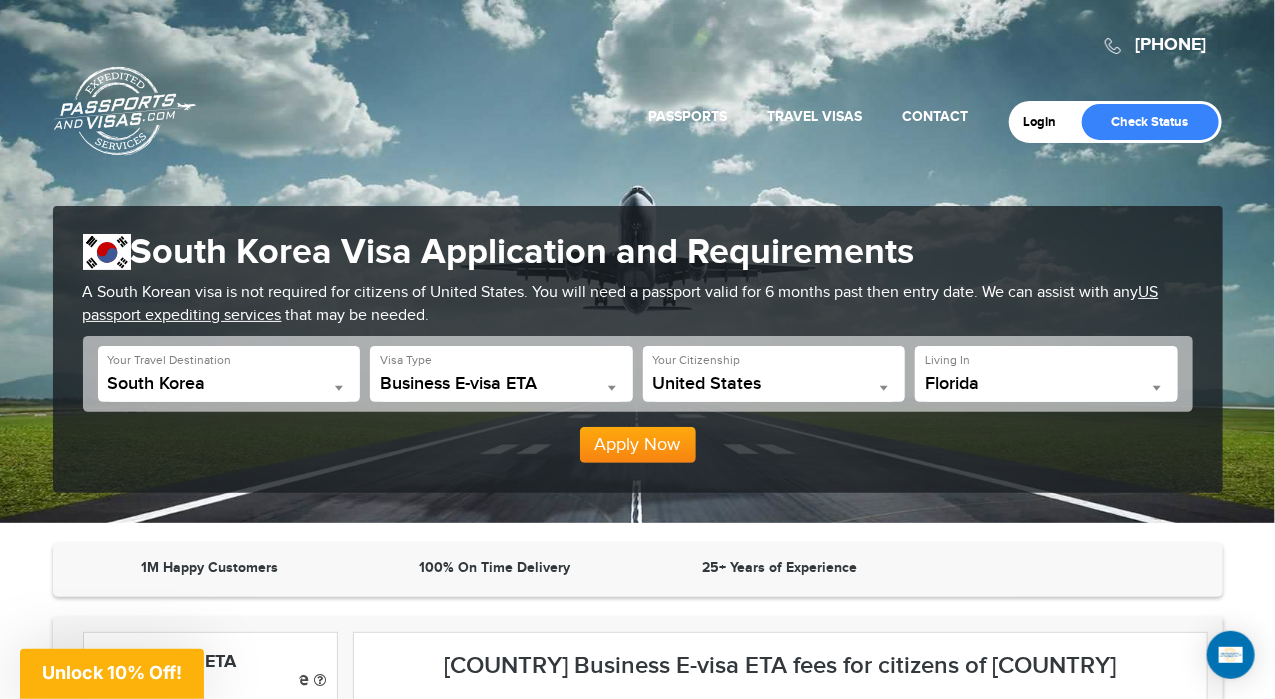 click at bounding box center [884, 388] 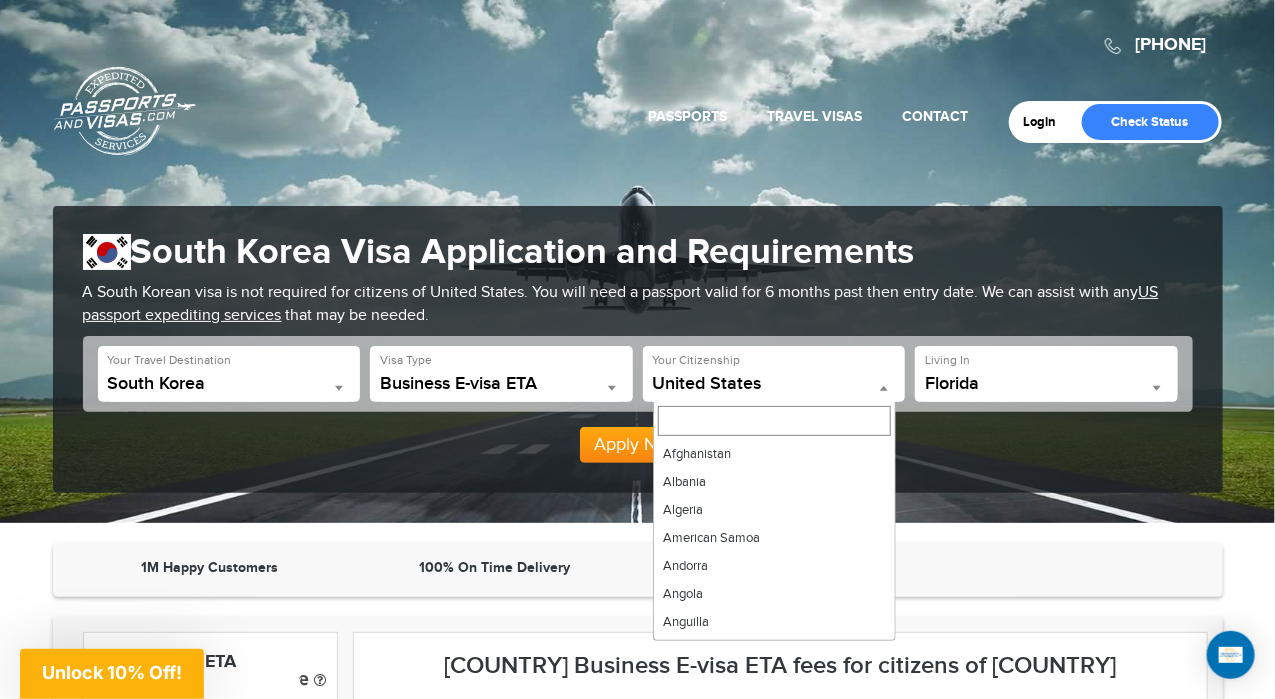 scroll, scrollTop: 6664, scrollLeft: 0, axis: vertical 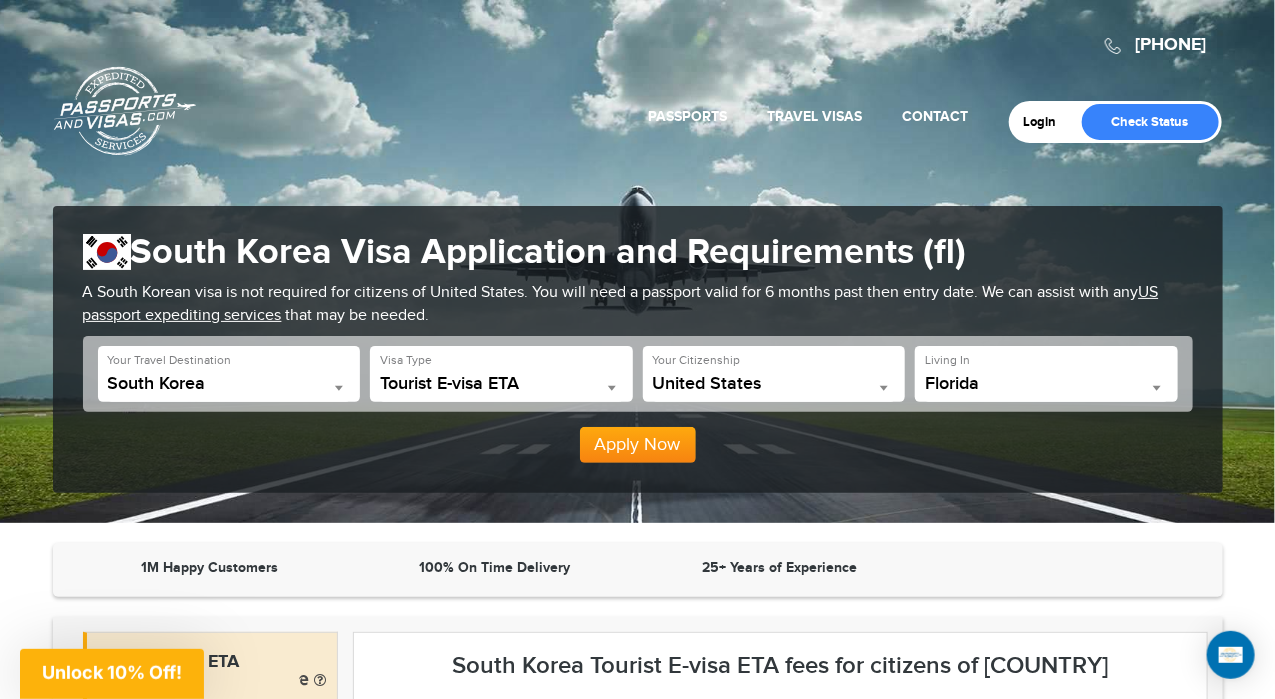 click on "United States" at bounding box center (774, 384) 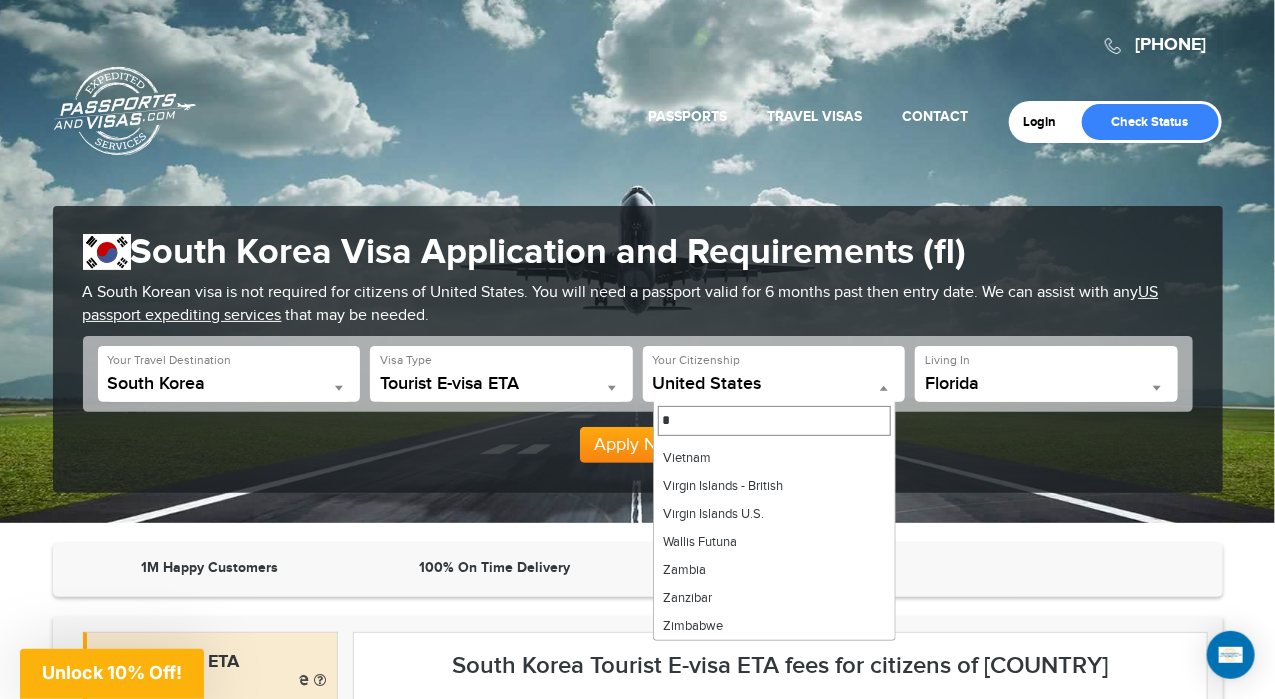 scroll, scrollTop: 0, scrollLeft: 0, axis: both 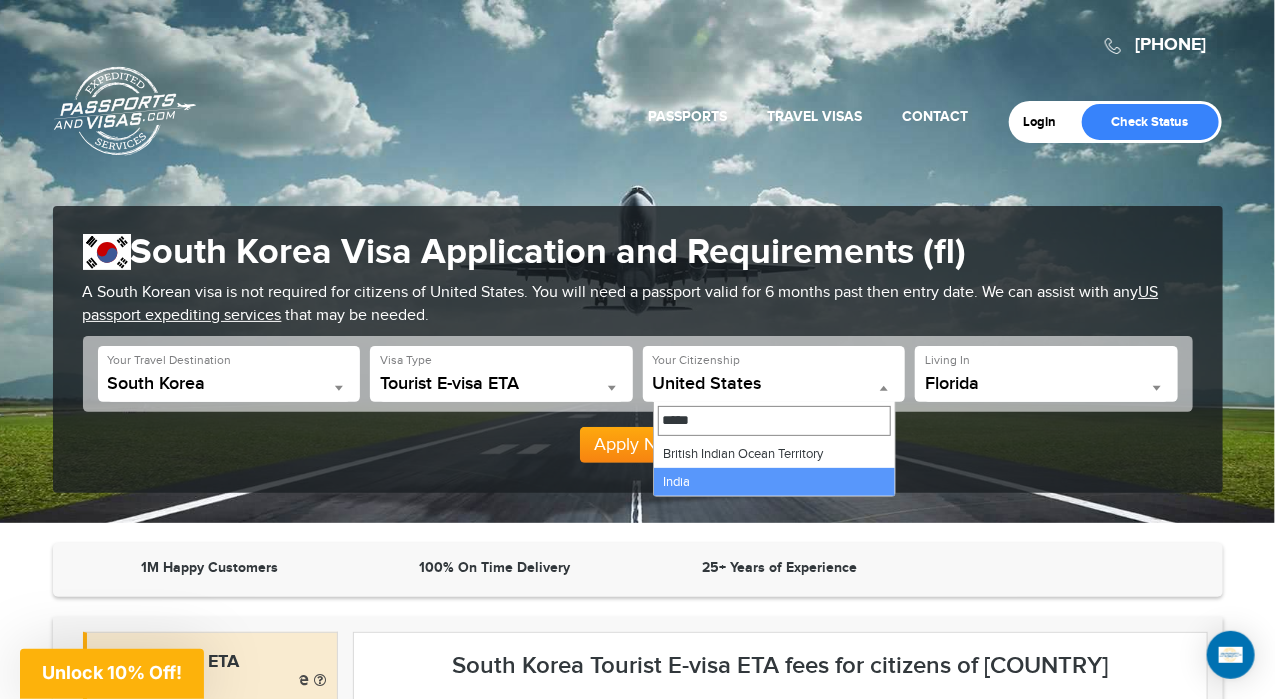 type on "*****" 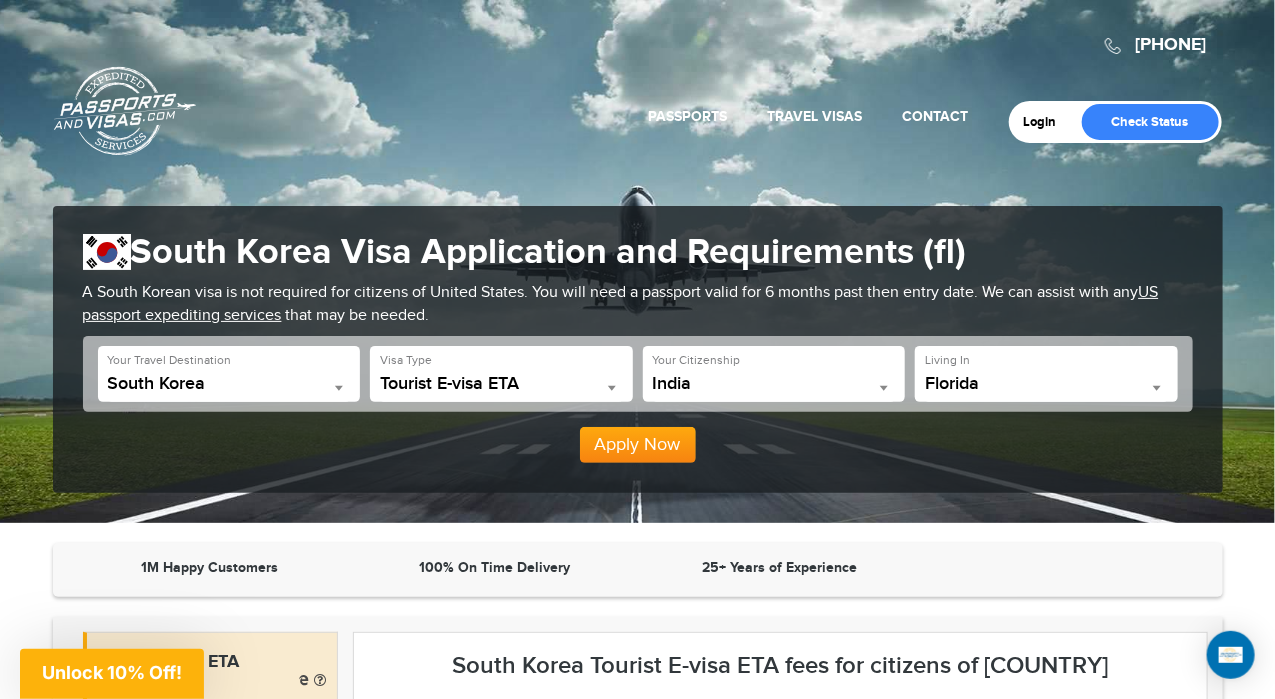 click on "**********" at bounding box center (638, 349) 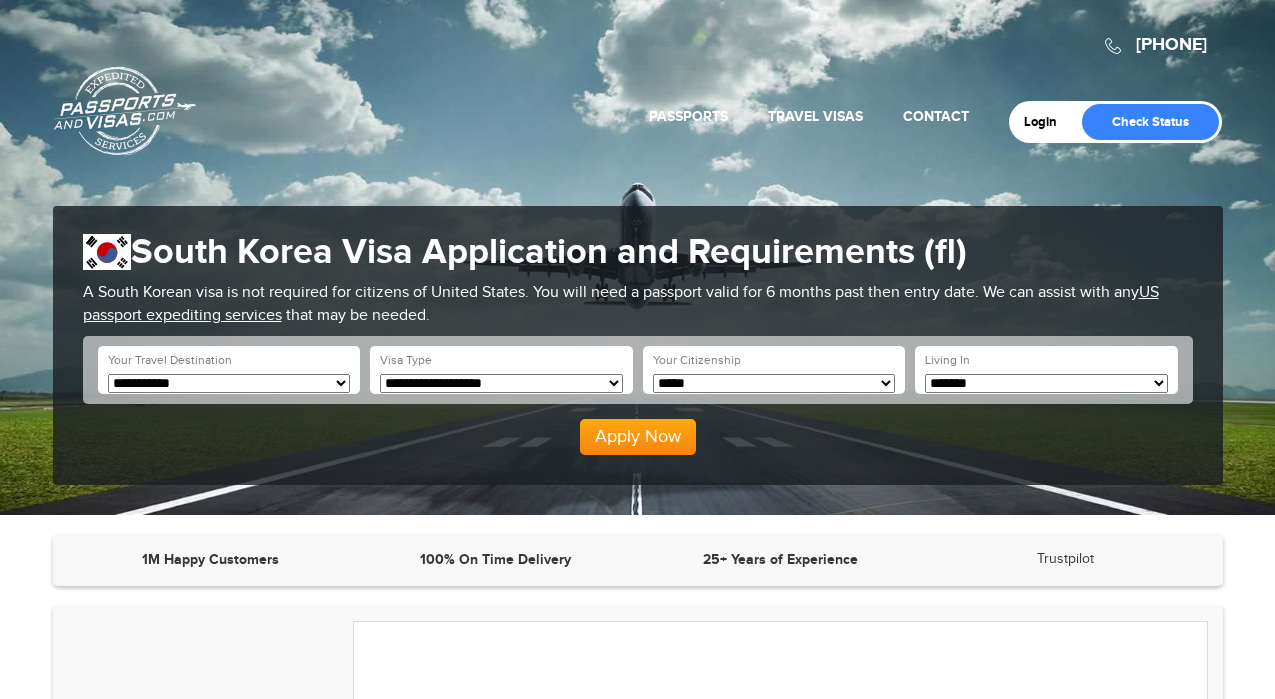 scroll, scrollTop: 0, scrollLeft: 0, axis: both 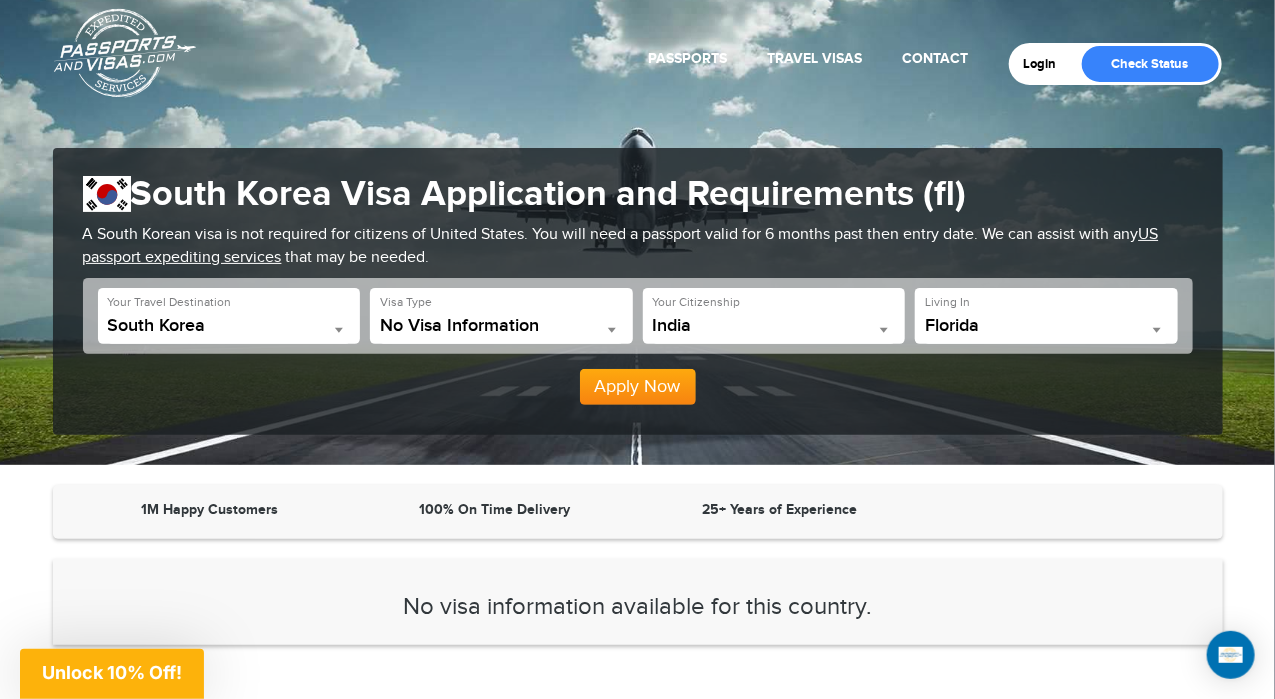 click on "India" at bounding box center (774, 326) 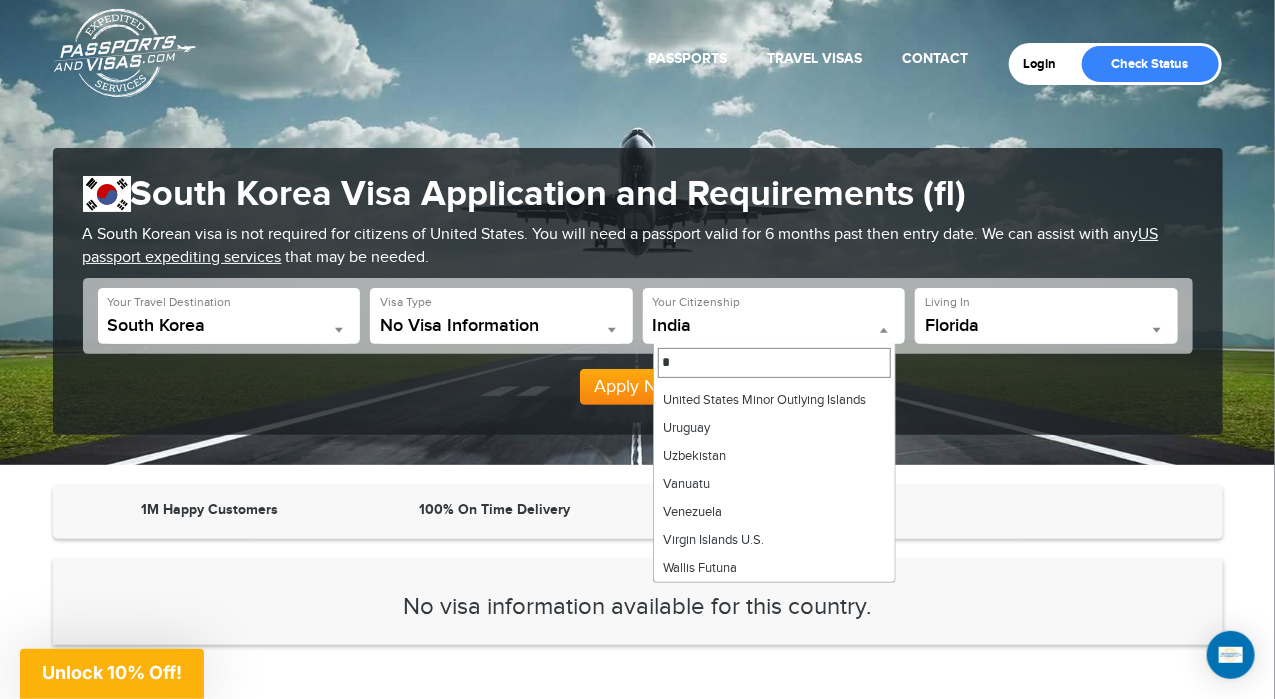 scroll, scrollTop: 0, scrollLeft: 0, axis: both 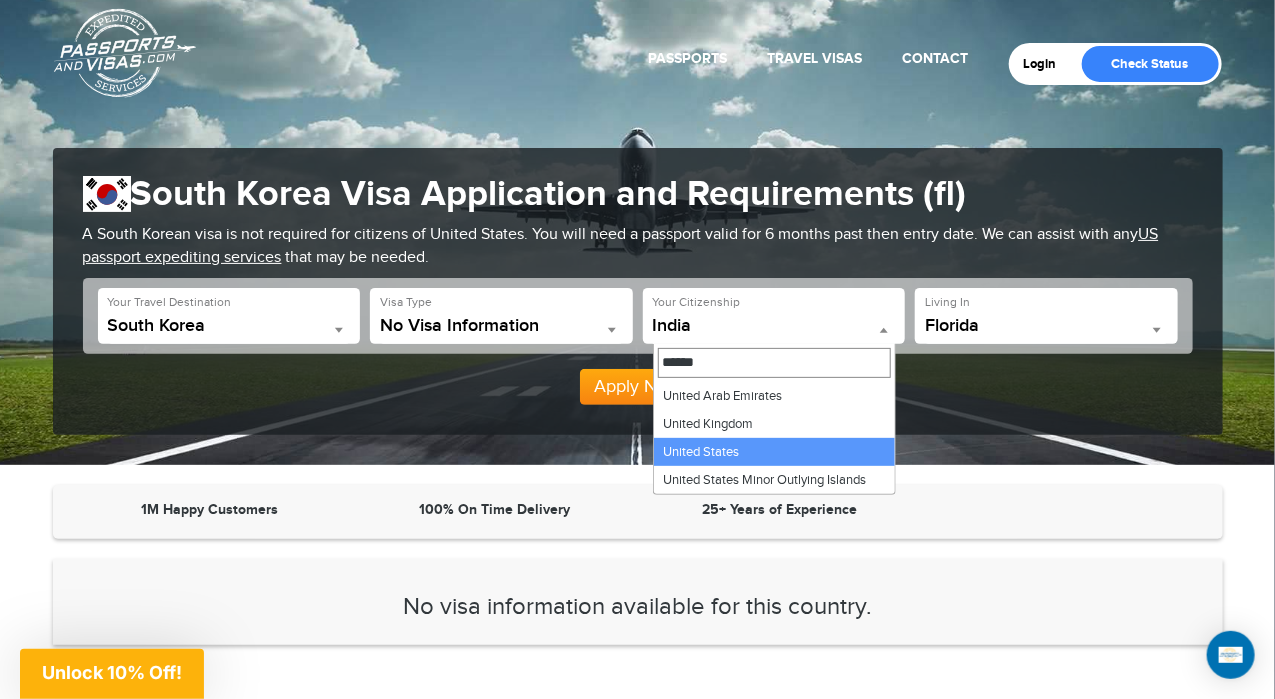 type on "******" 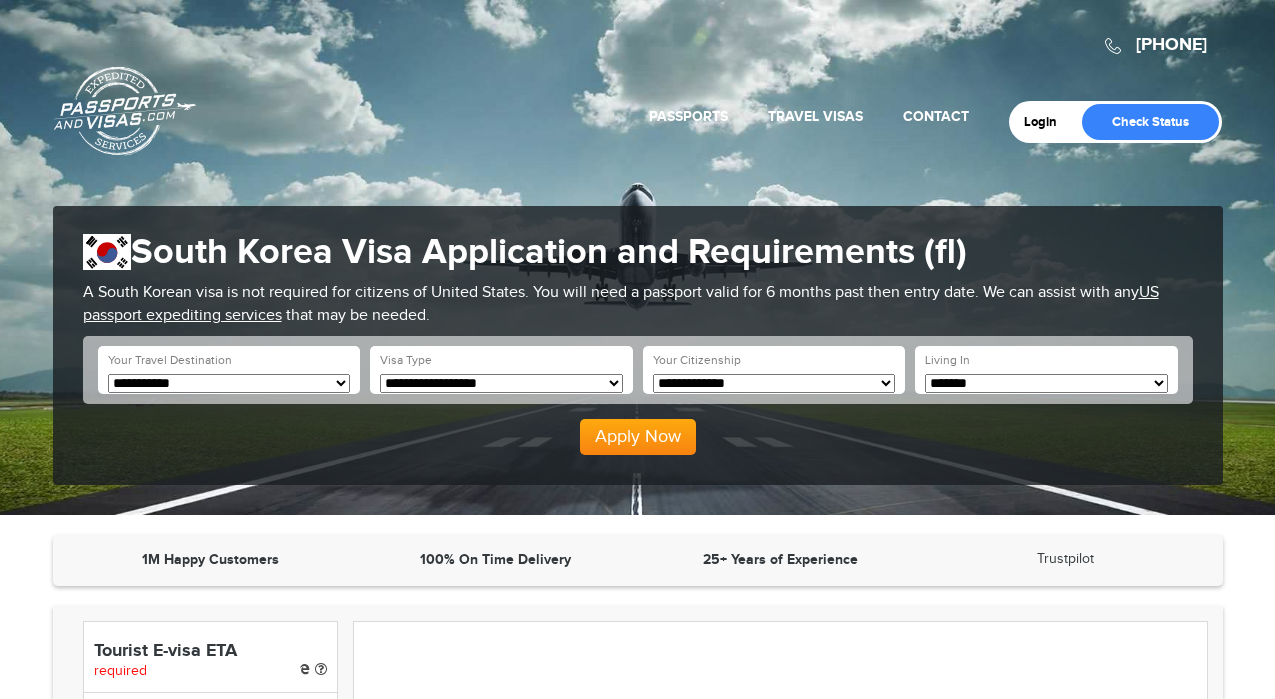 scroll, scrollTop: 0, scrollLeft: 0, axis: both 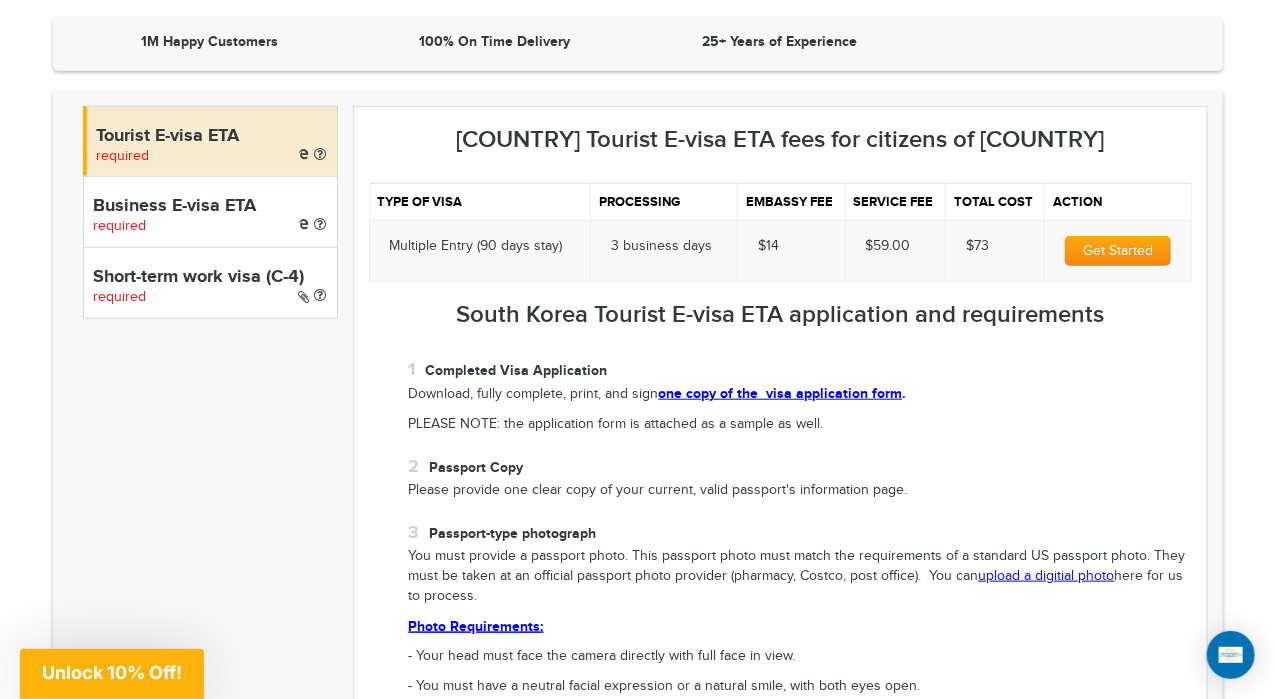 click on "one copy of the  visa application form" at bounding box center [781, 393] 